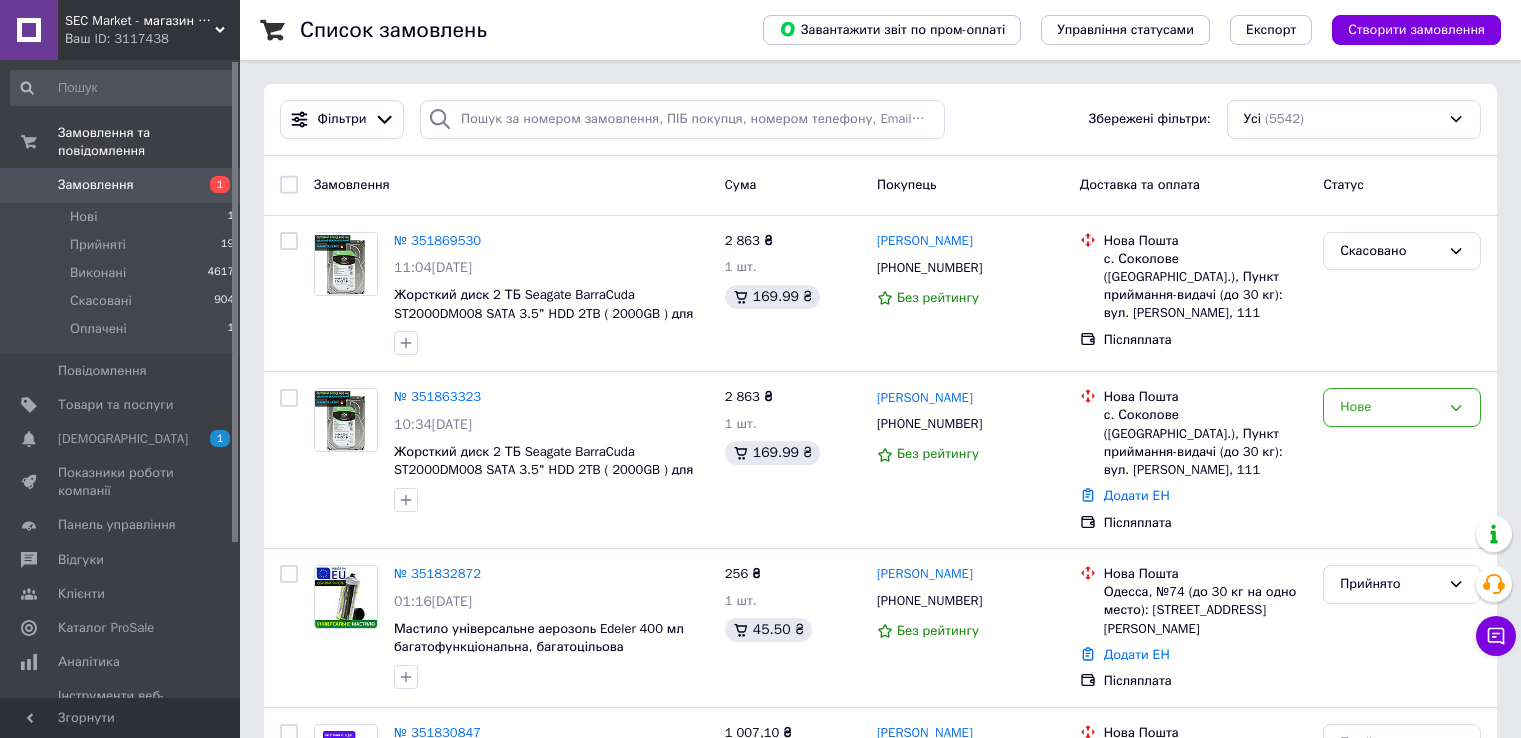 scroll, scrollTop: 0, scrollLeft: 0, axis: both 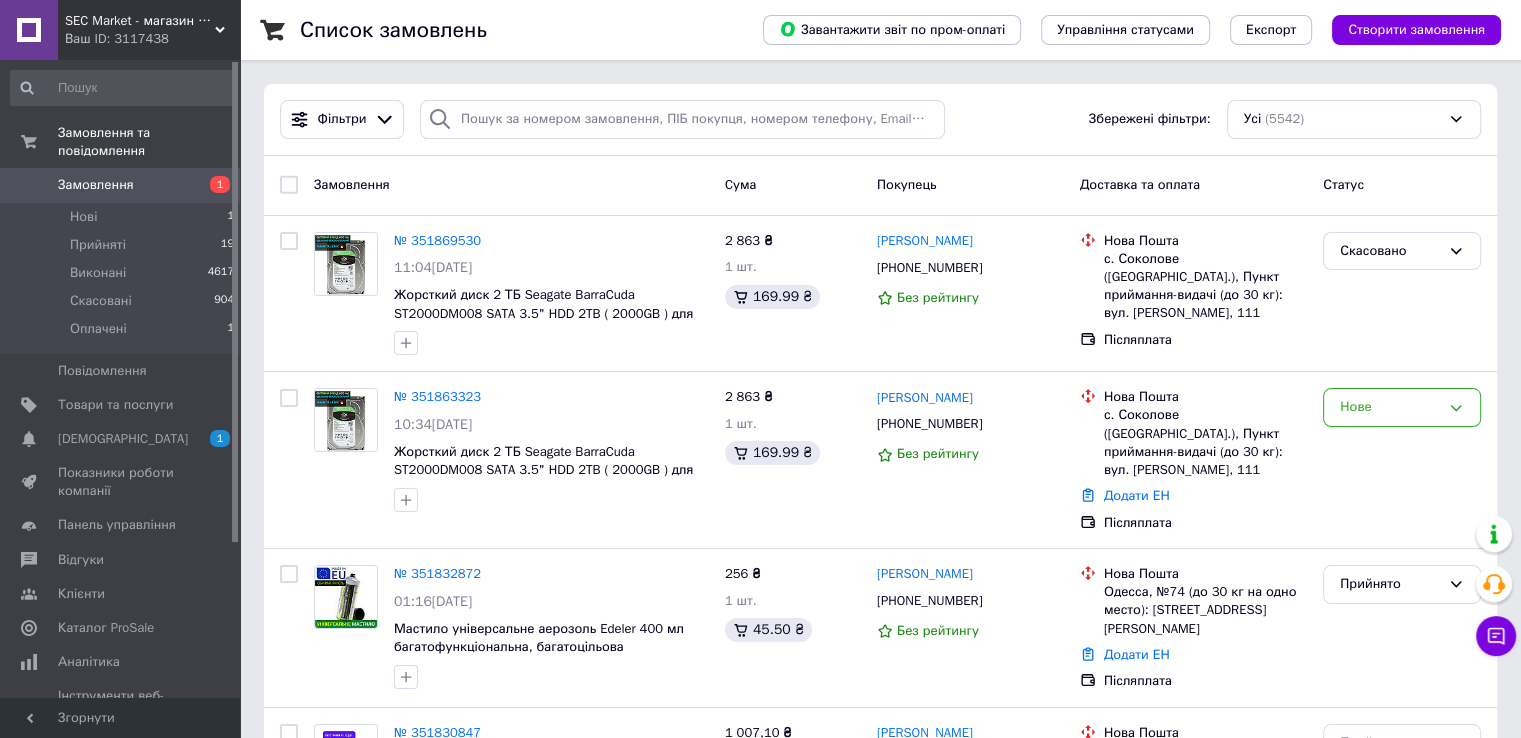 click on "Замовлення" at bounding box center (96, 185) 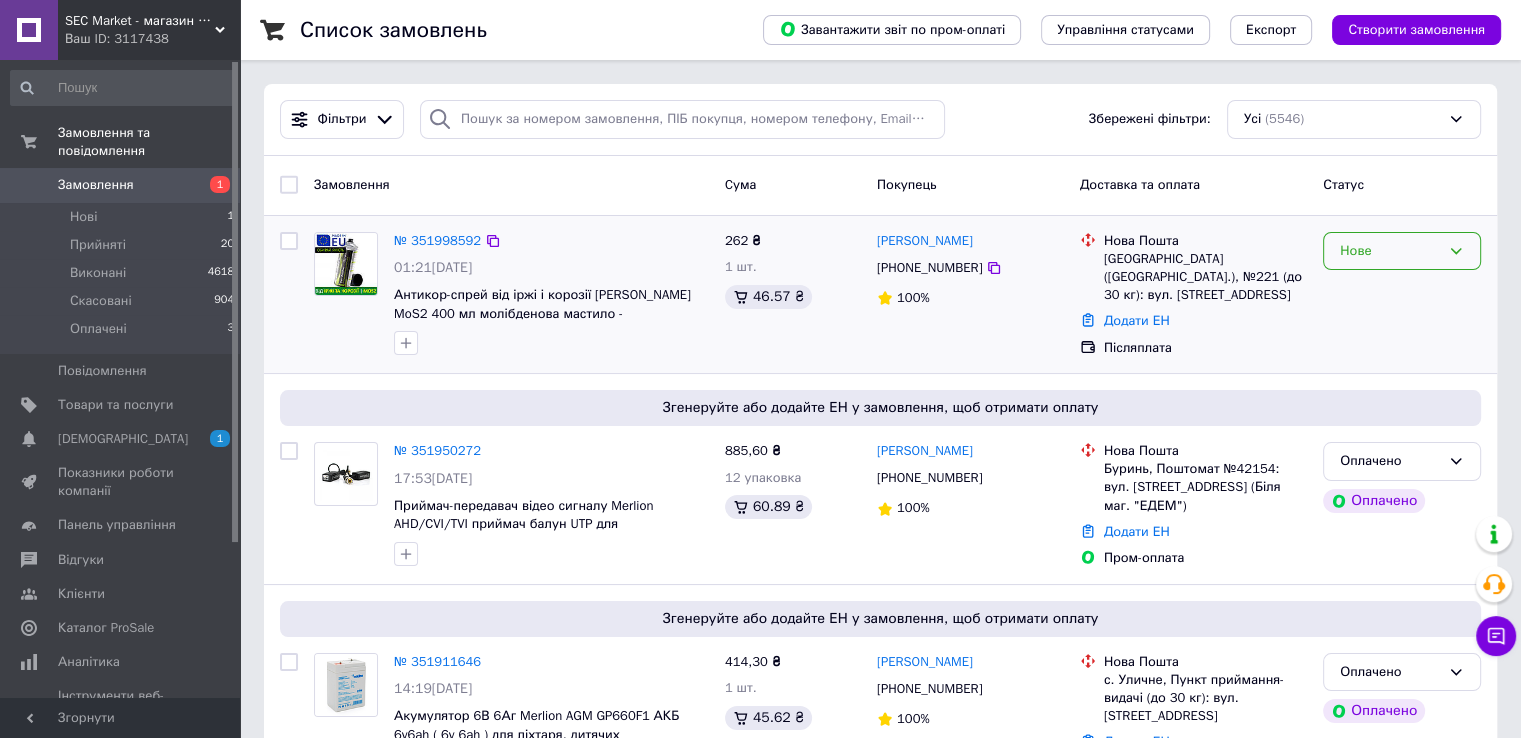 click on "Нове" at bounding box center (1390, 251) 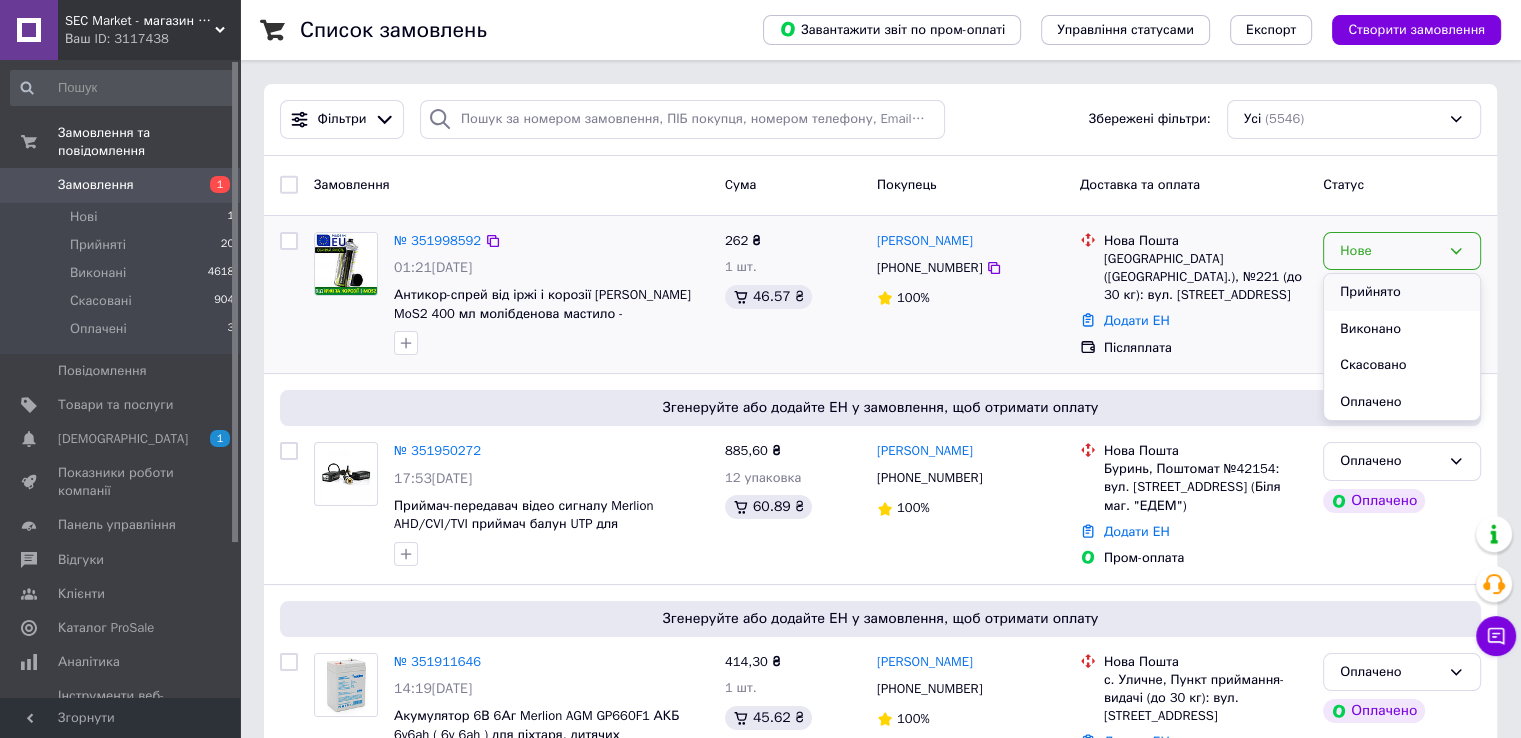 click on "Прийнято" at bounding box center [1402, 292] 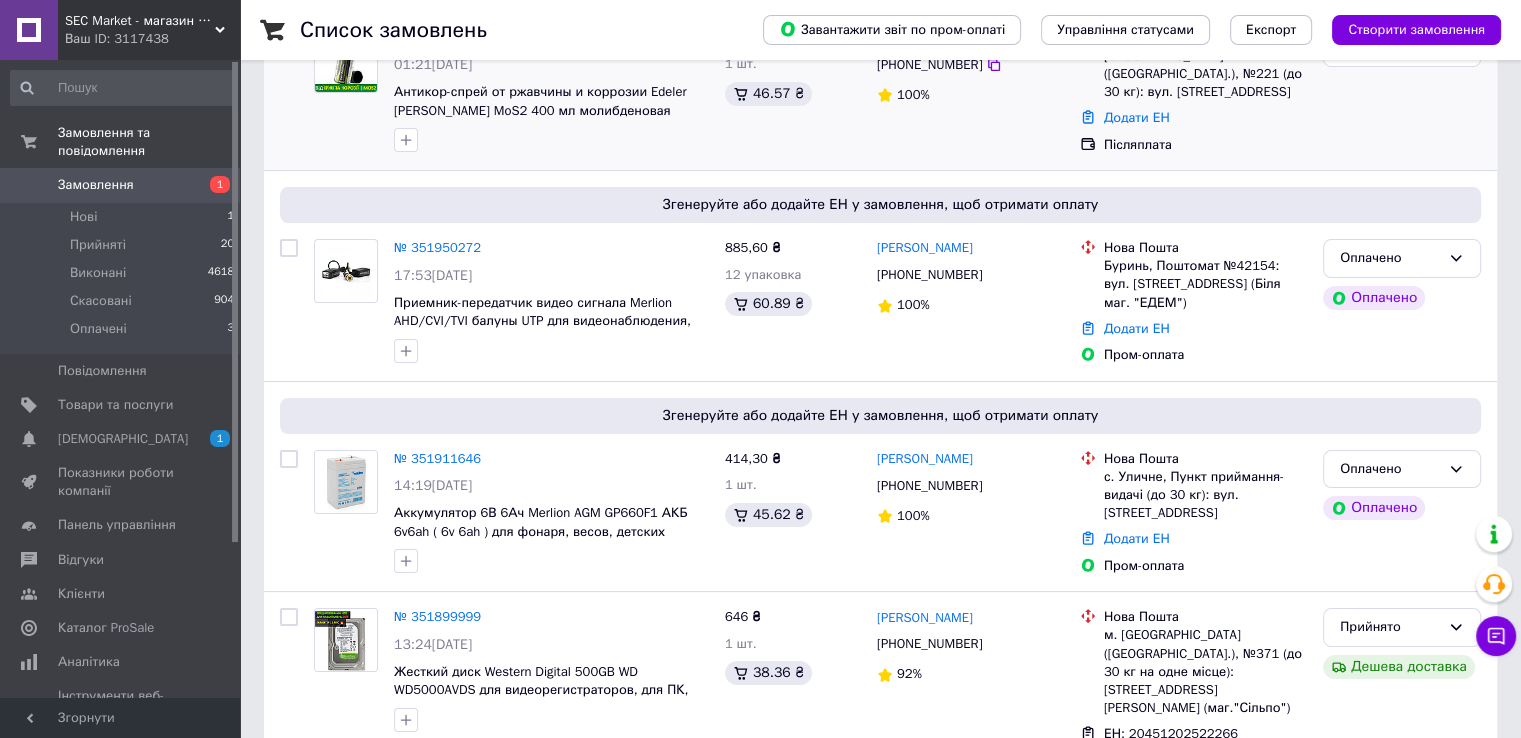 scroll, scrollTop: 300, scrollLeft: 0, axis: vertical 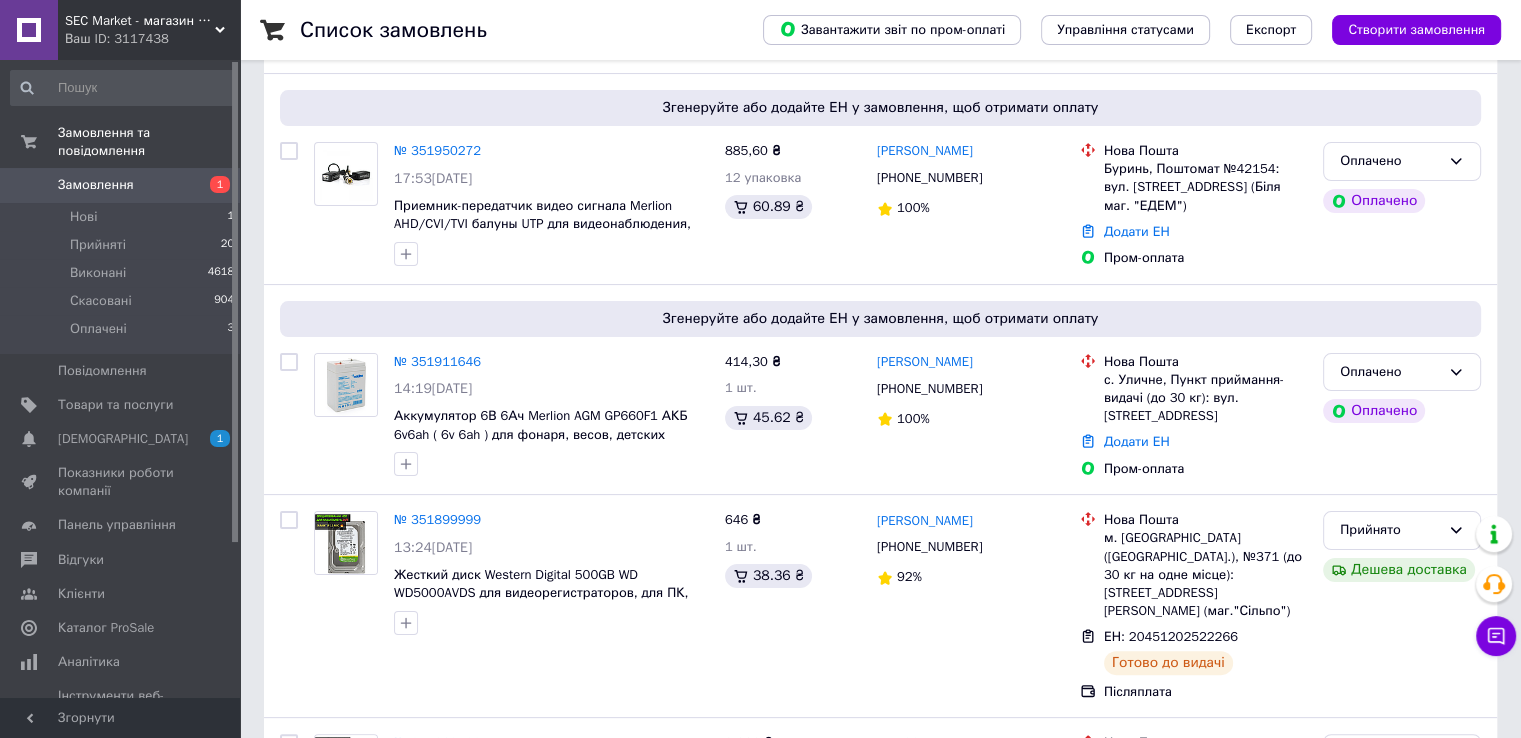 click on "Замовлення" at bounding box center [96, 185] 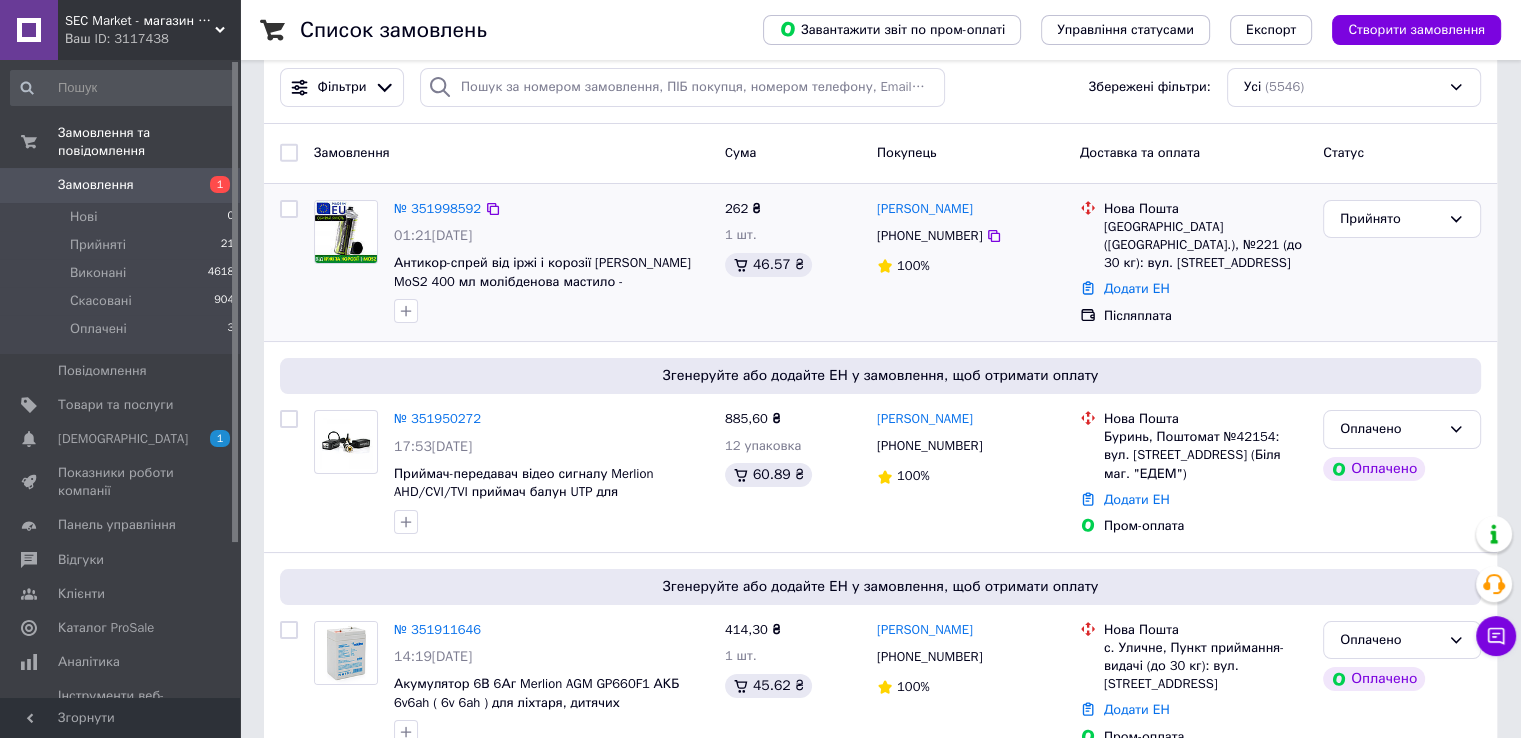 scroll, scrollTop: 0, scrollLeft: 0, axis: both 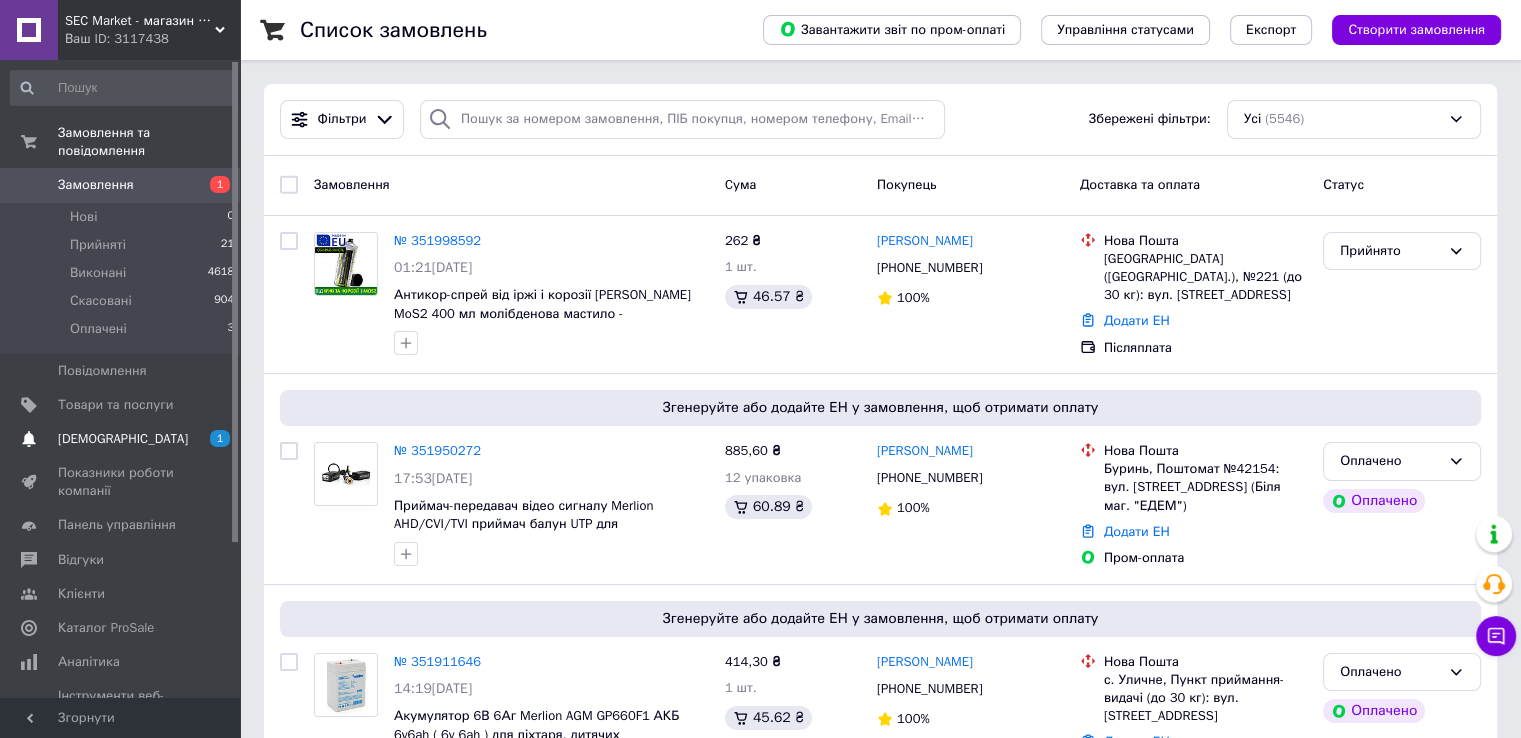 click on "[DEMOGRAPHIC_DATA]" at bounding box center [123, 439] 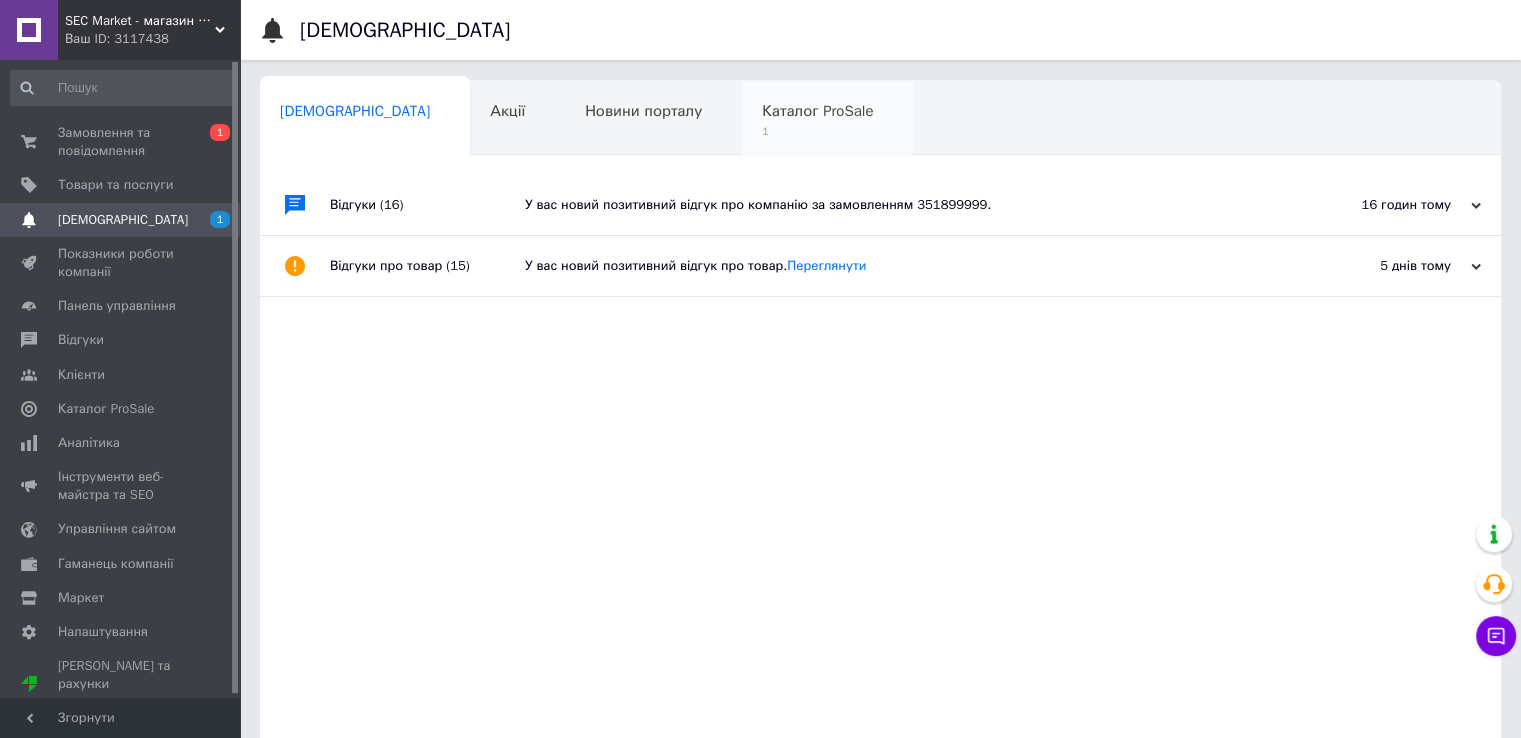 click on "Каталог ProSale 1" at bounding box center (827, 119) 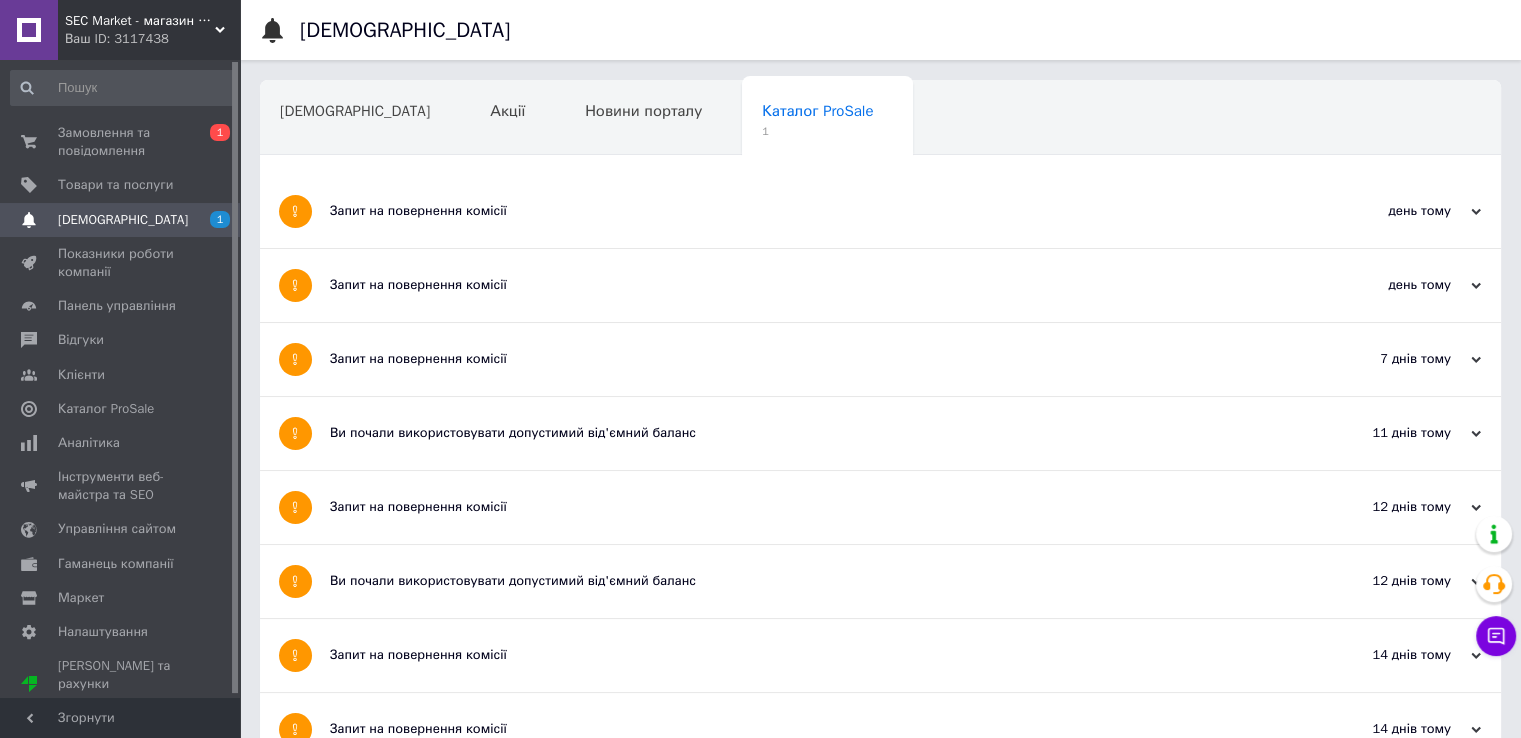 click on "Запит на повернення комісії" at bounding box center (805, 211) 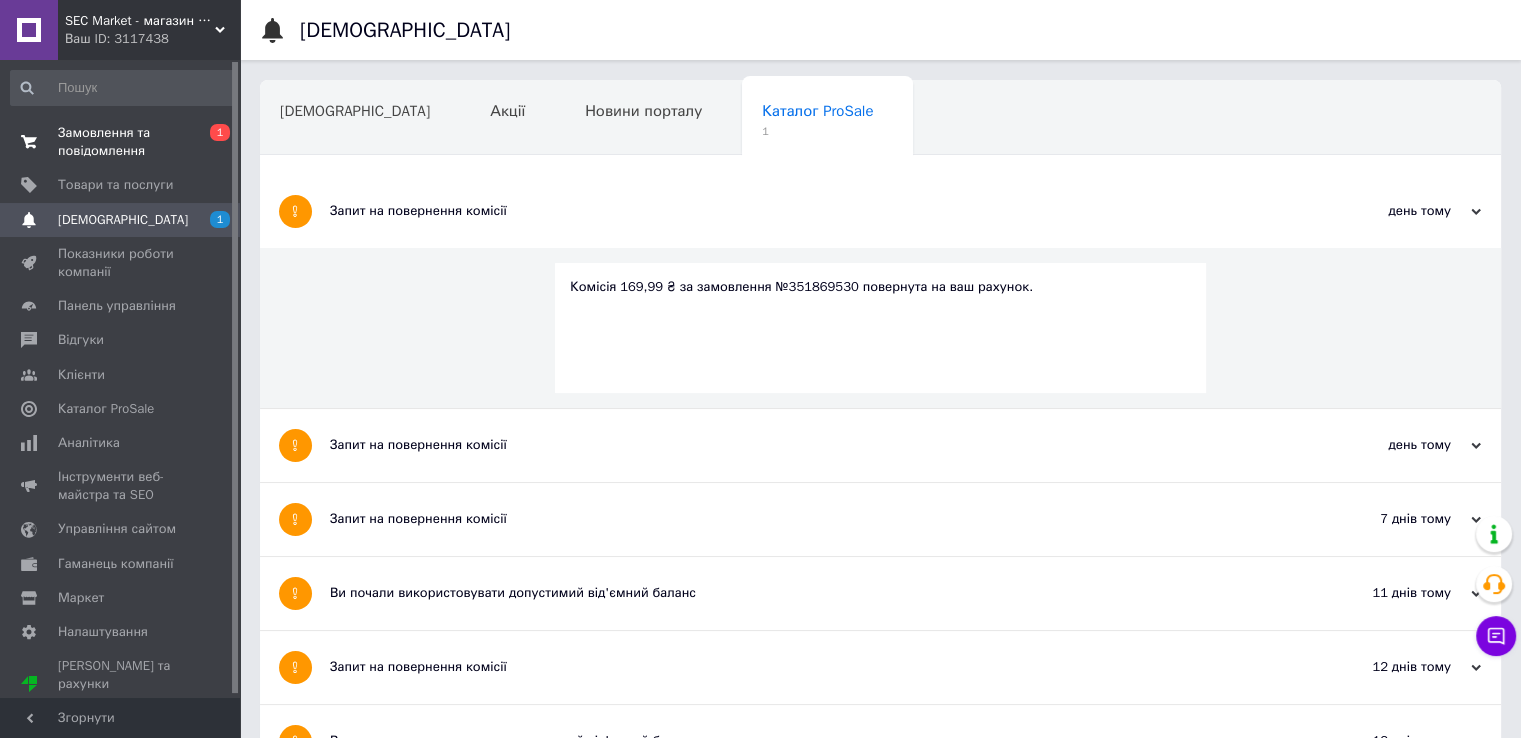 click on "Замовлення та повідомлення" at bounding box center [121, 142] 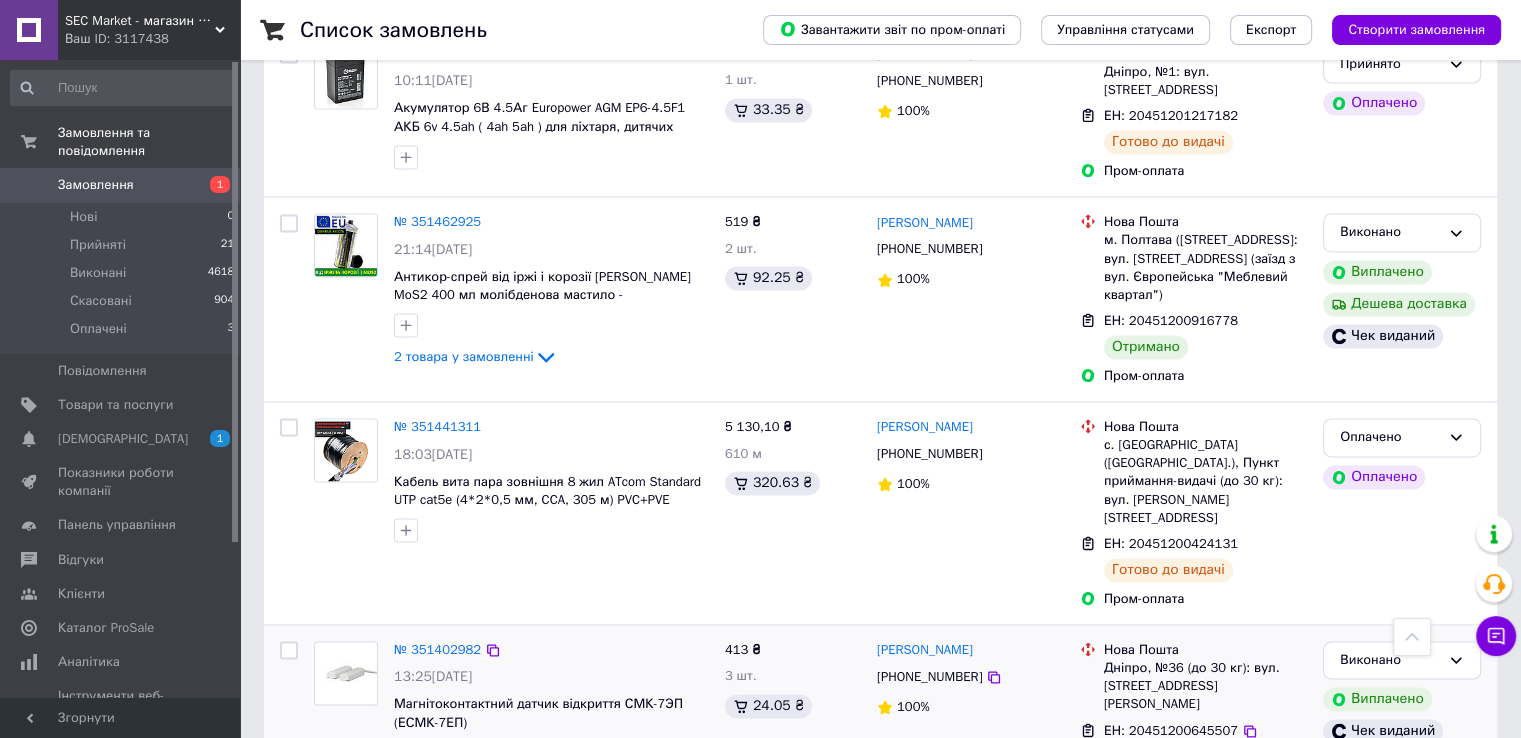 scroll, scrollTop: 3185, scrollLeft: 0, axis: vertical 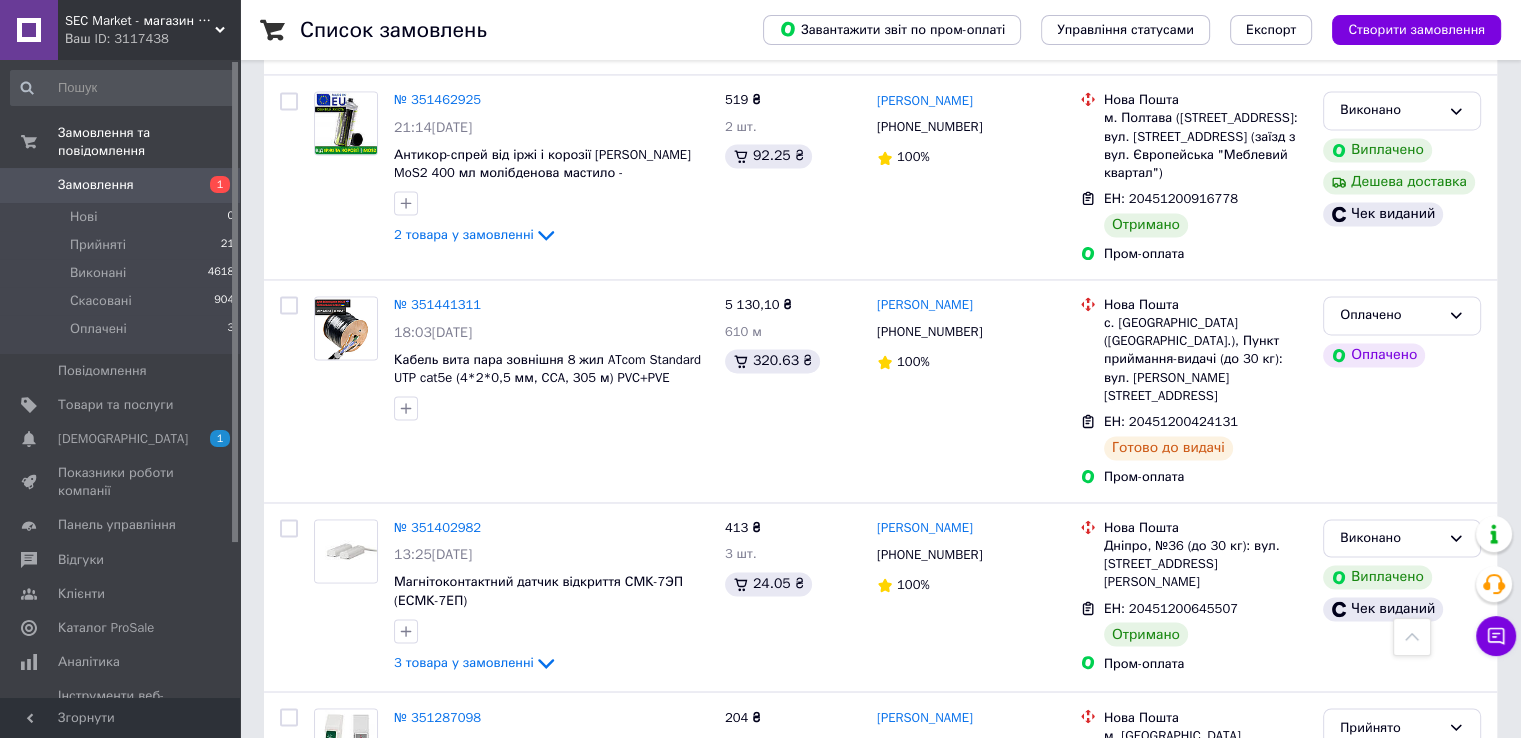 click on "2" at bounding box center [327, 940] 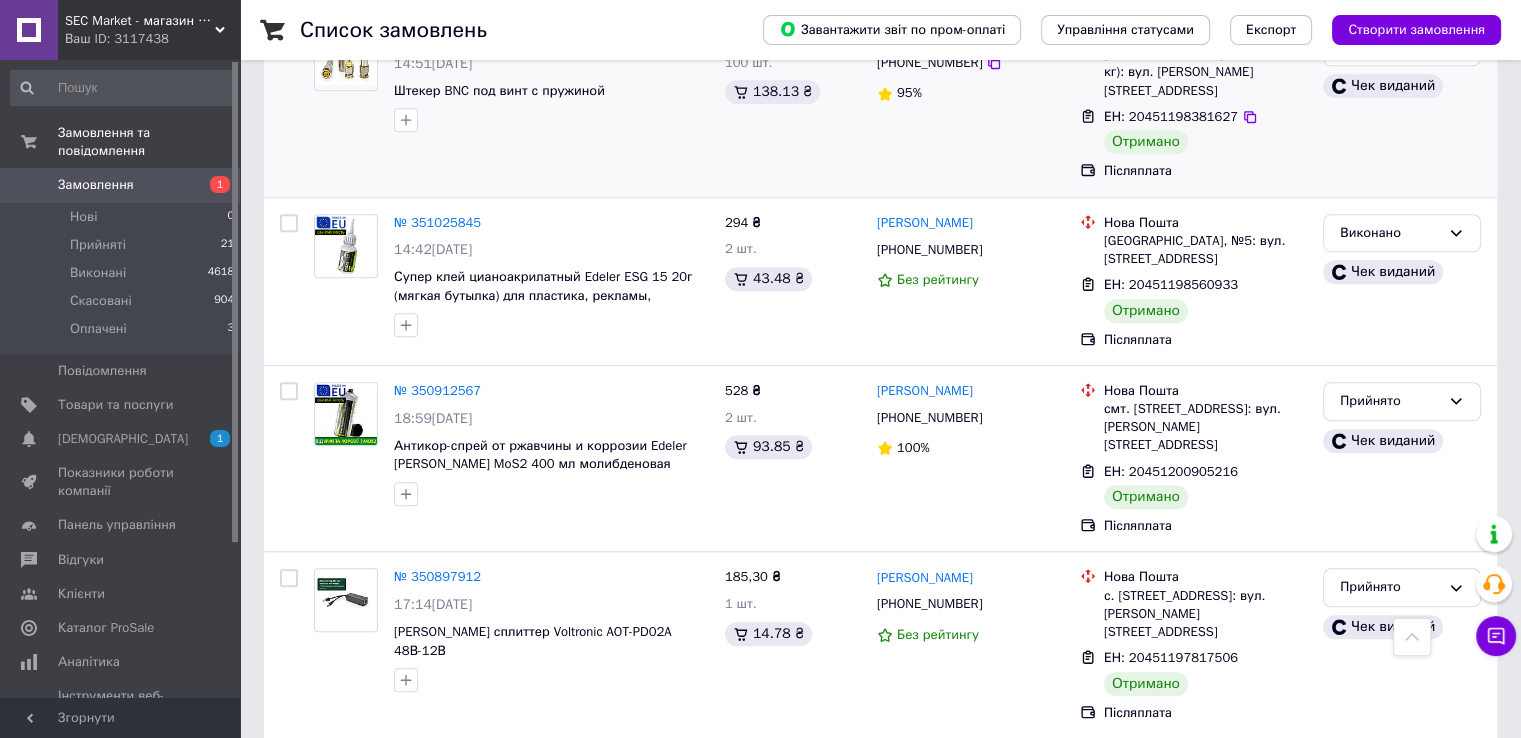 scroll, scrollTop: 1300, scrollLeft: 0, axis: vertical 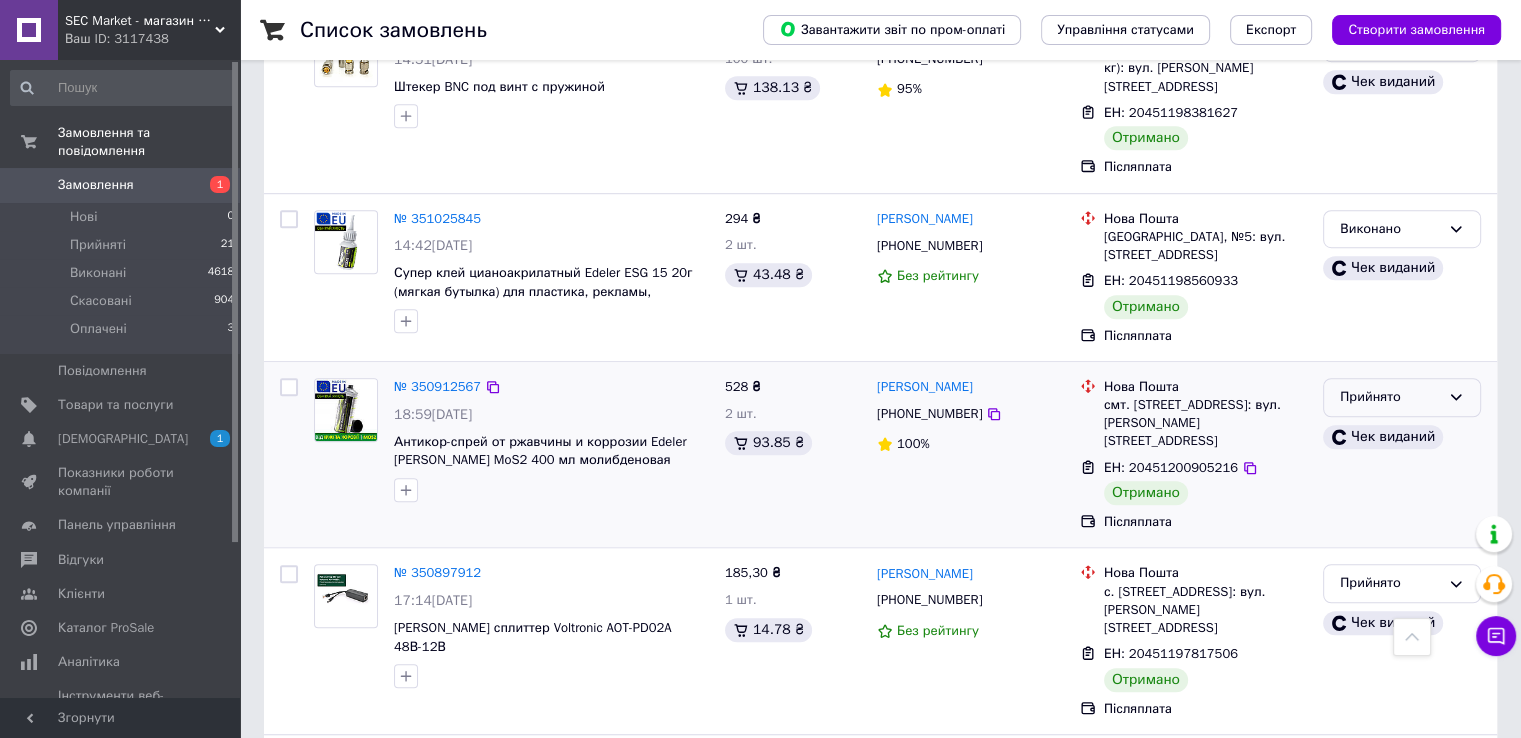 click on "Прийнято" at bounding box center [1390, 397] 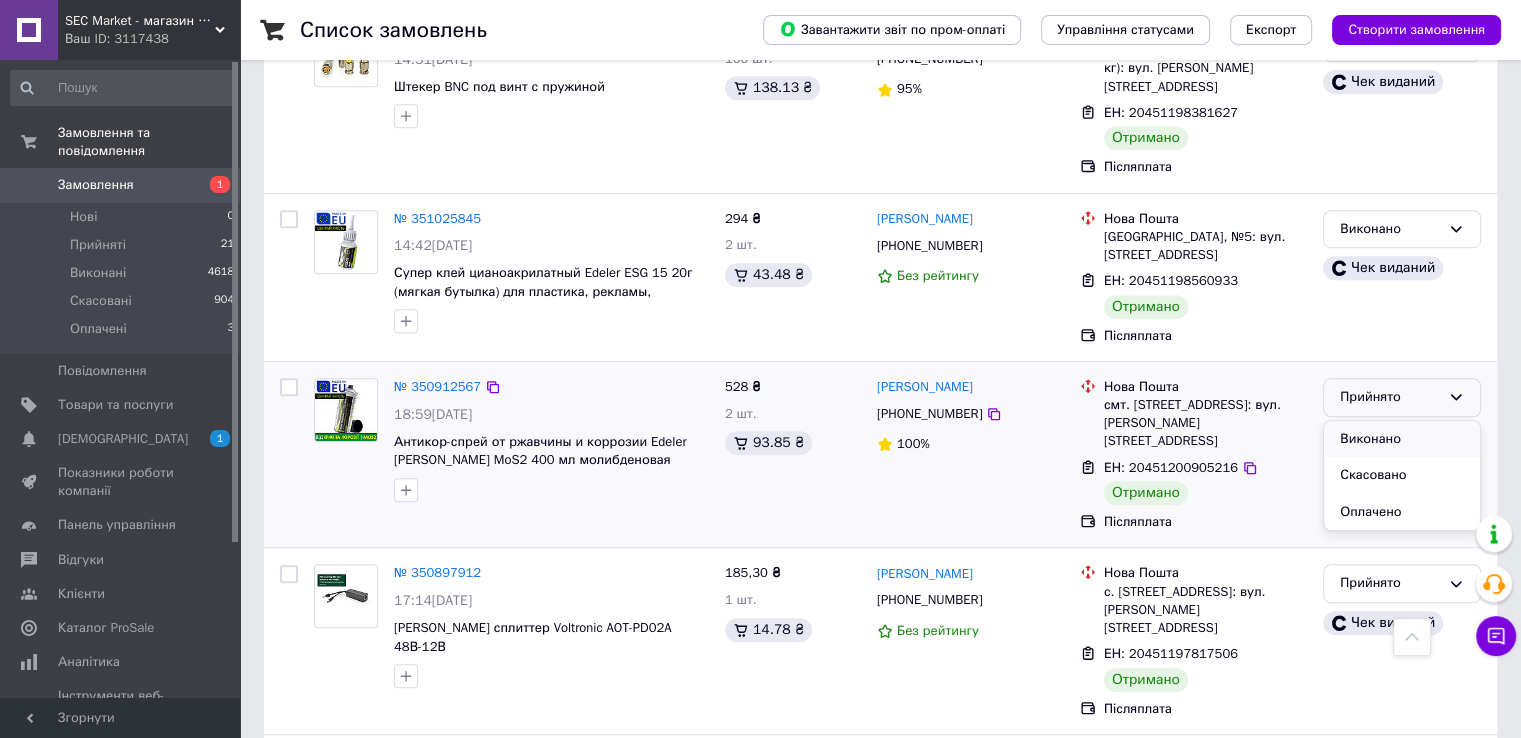 click on "Виконано" at bounding box center [1402, 439] 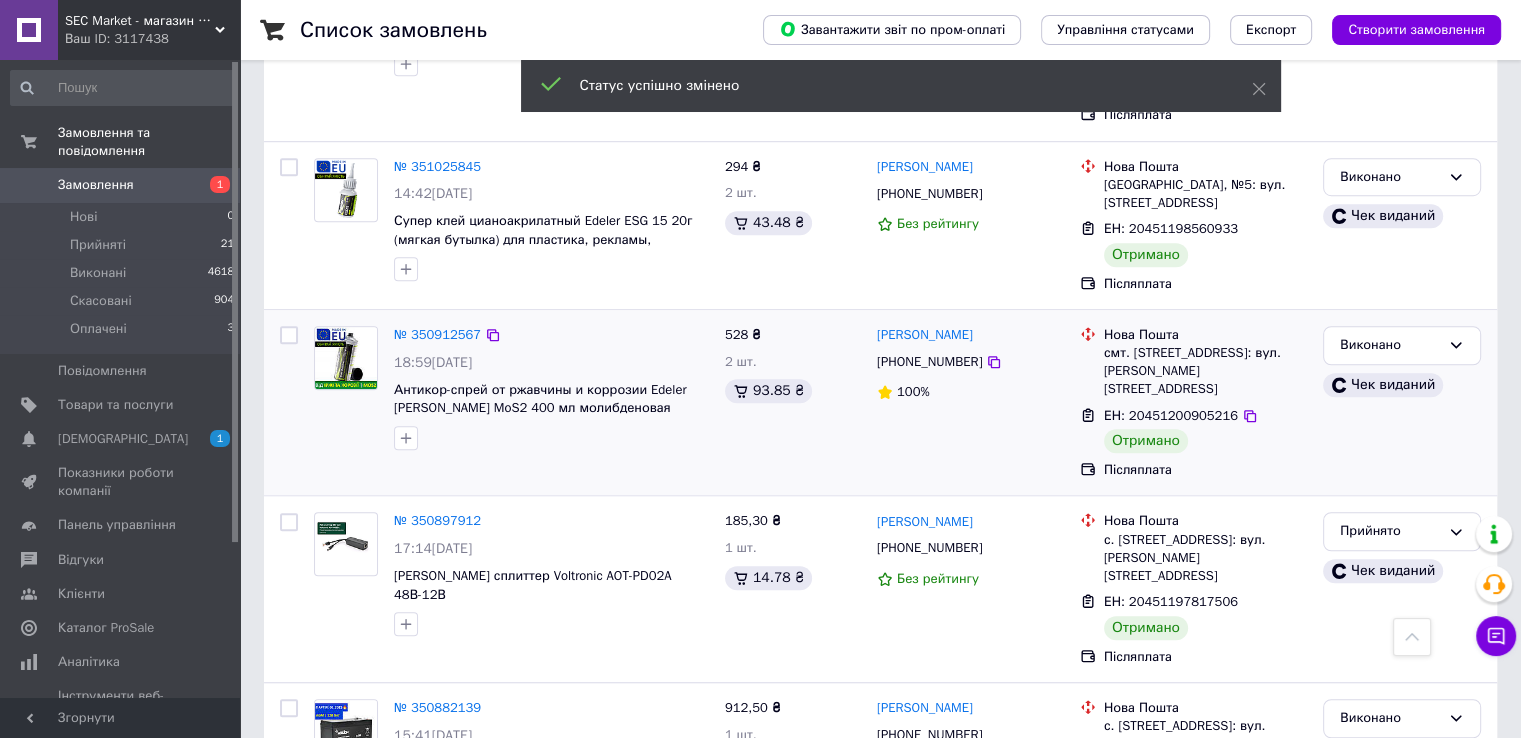 scroll, scrollTop: 1400, scrollLeft: 0, axis: vertical 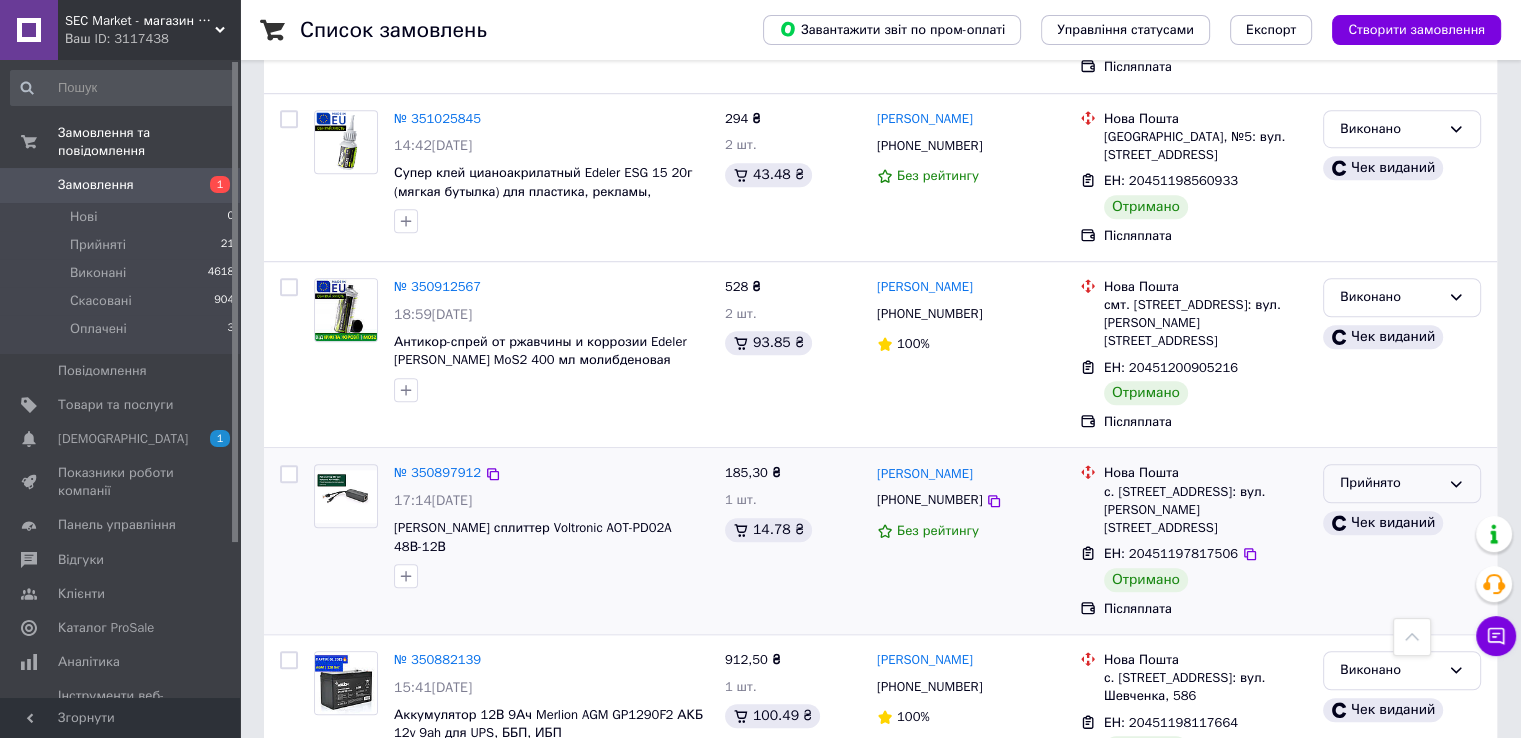 click on "Прийнято" at bounding box center (1390, 483) 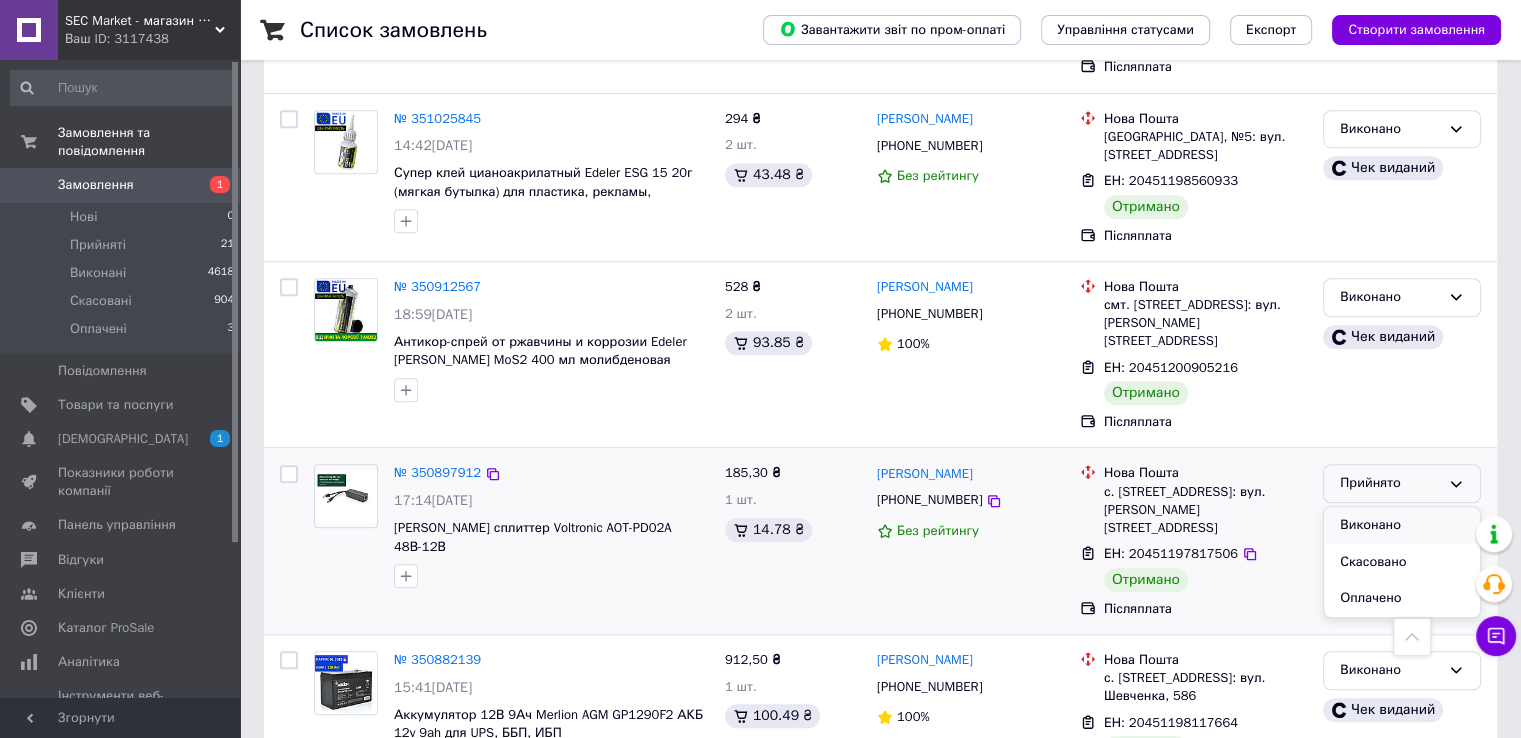 click on "Виконано" at bounding box center [1402, 525] 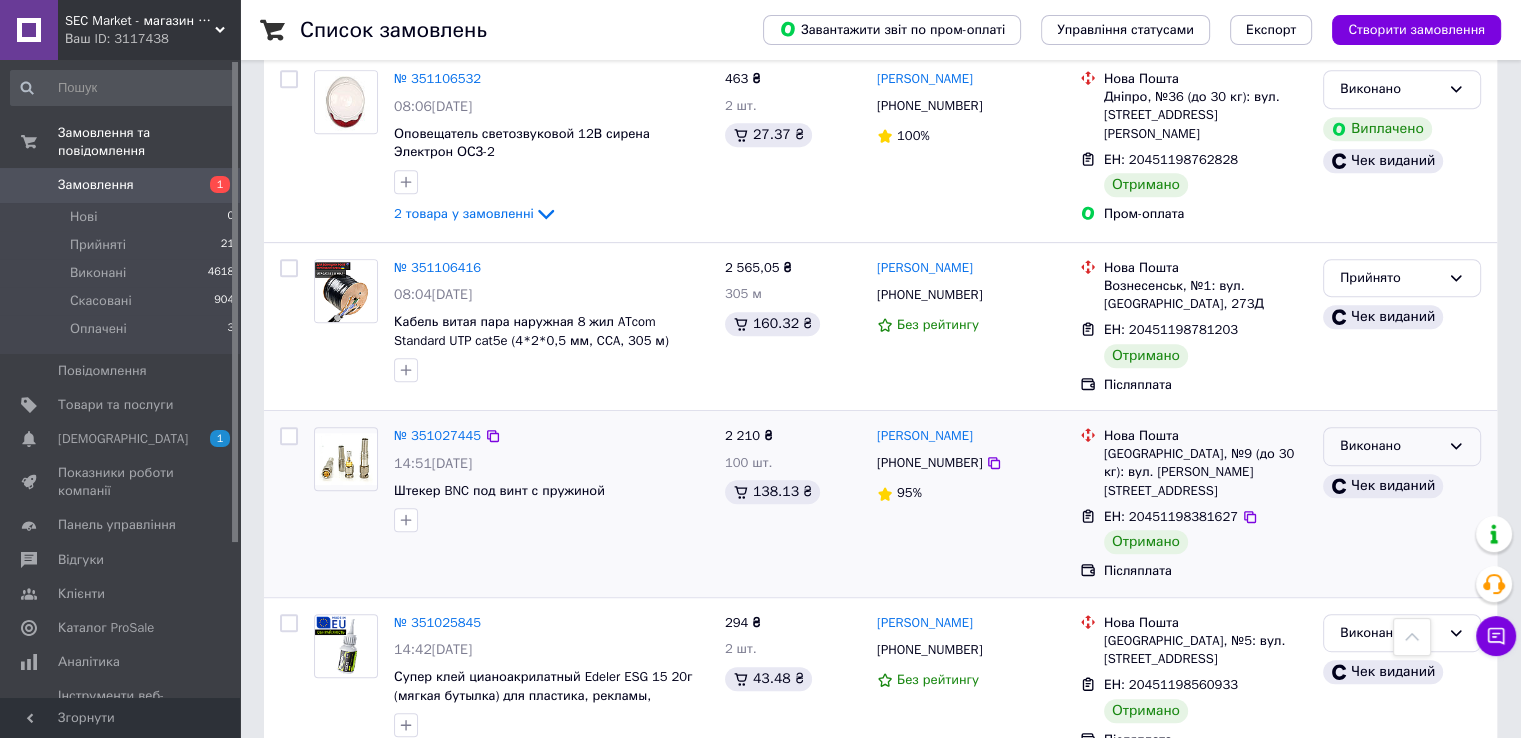 scroll, scrollTop: 800, scrollLeft: 0, axis: vertical 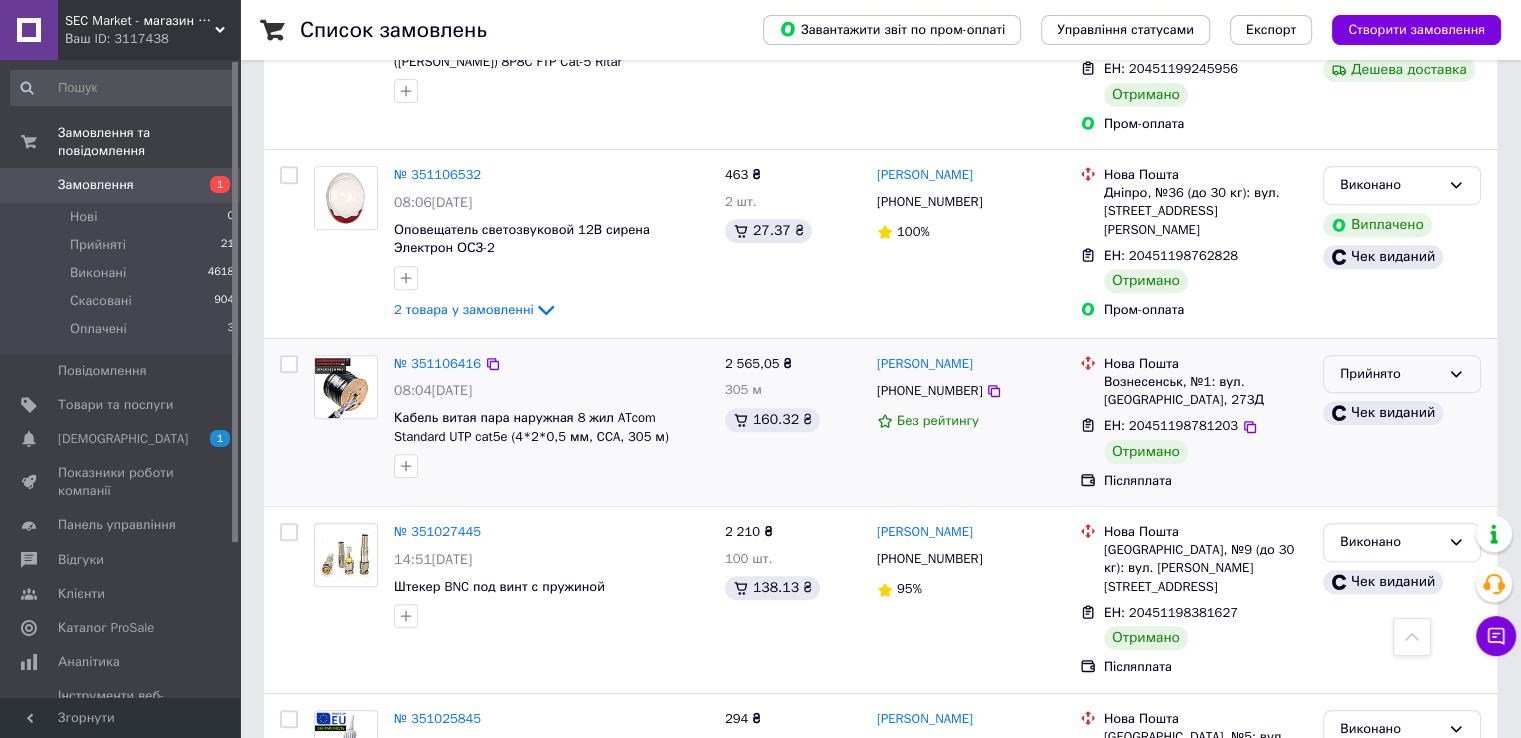 click on "Прийнято" at bounding box center [1390, 374] 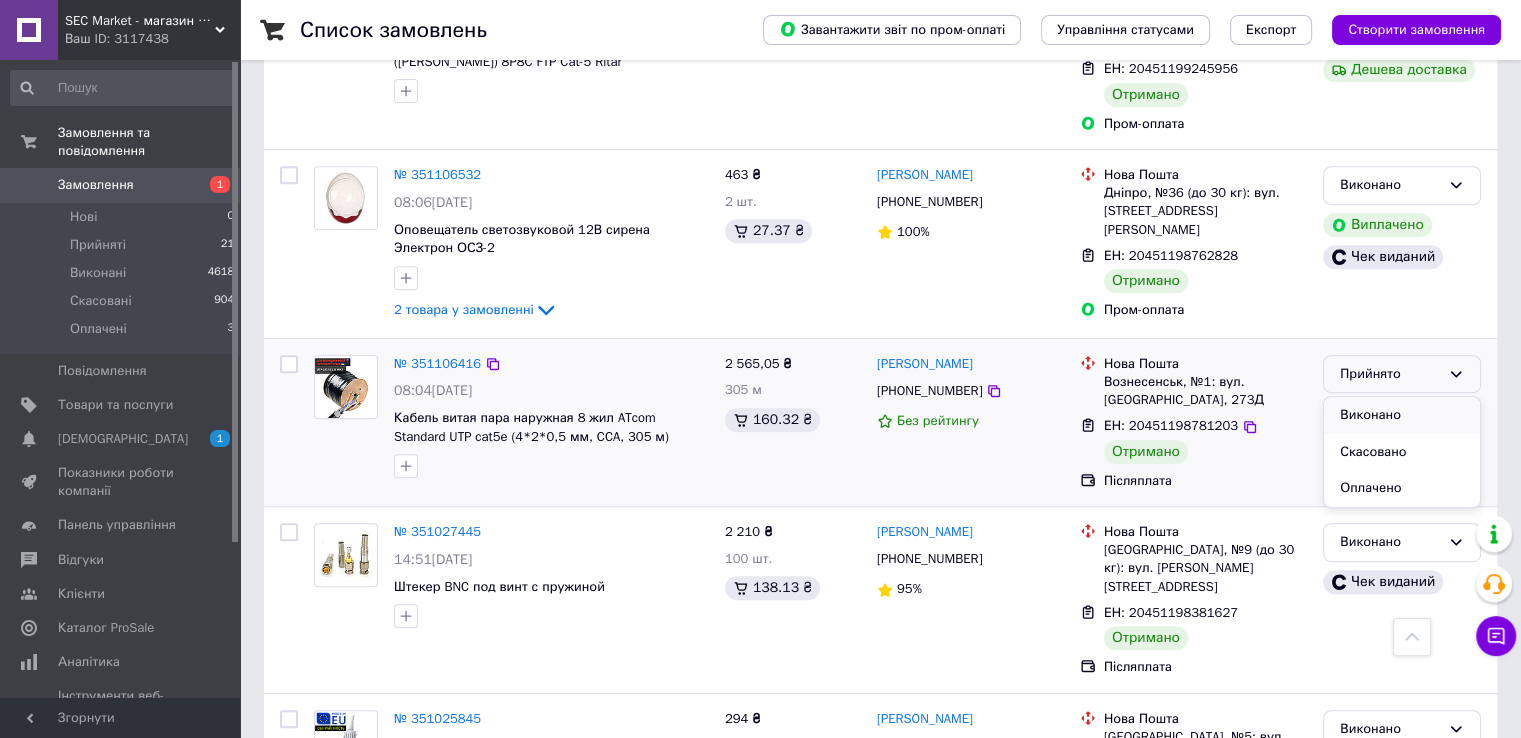 click on "Виконано" at bounding box center (1402, 415) 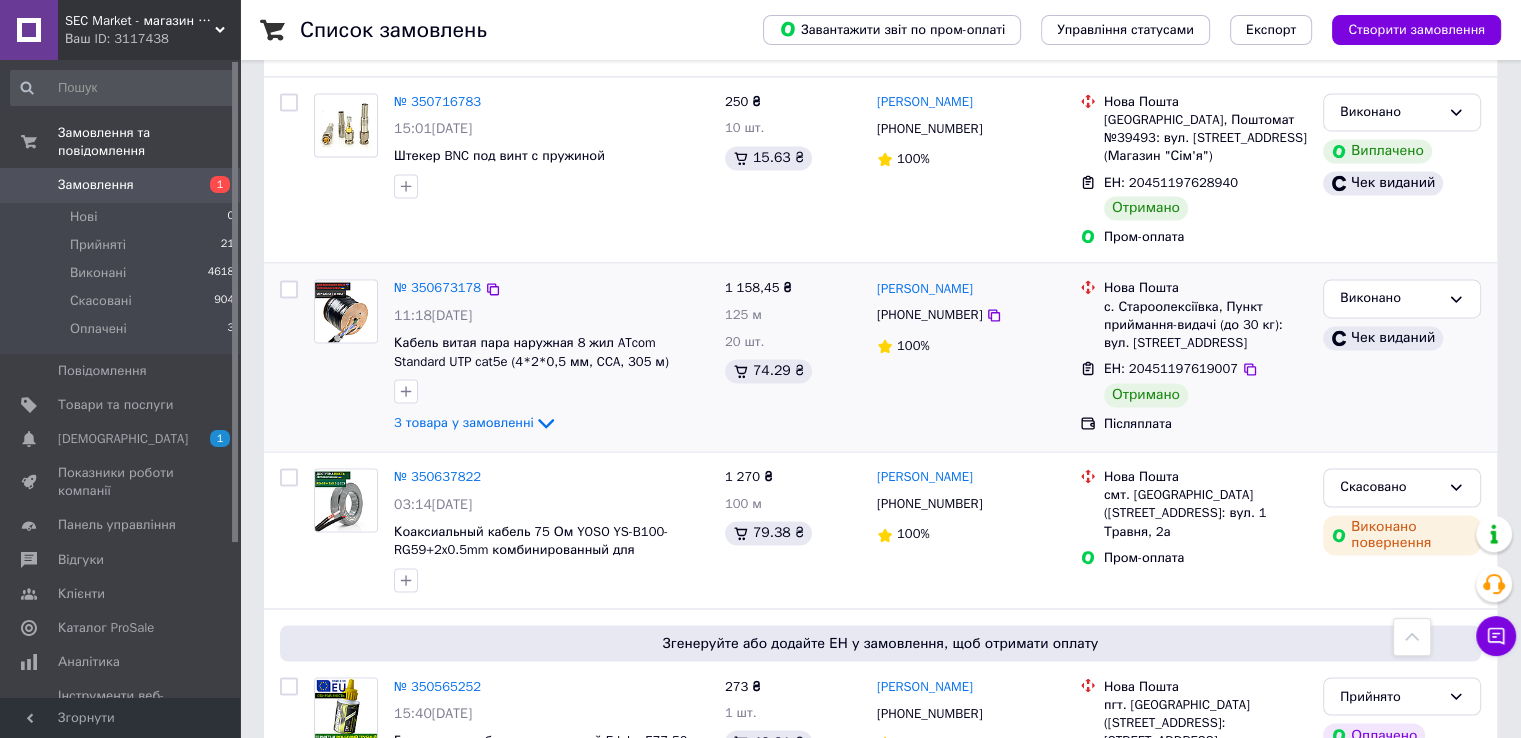 scroll, scrollTop: 3233, scrollLeft: 0, axis: vertical 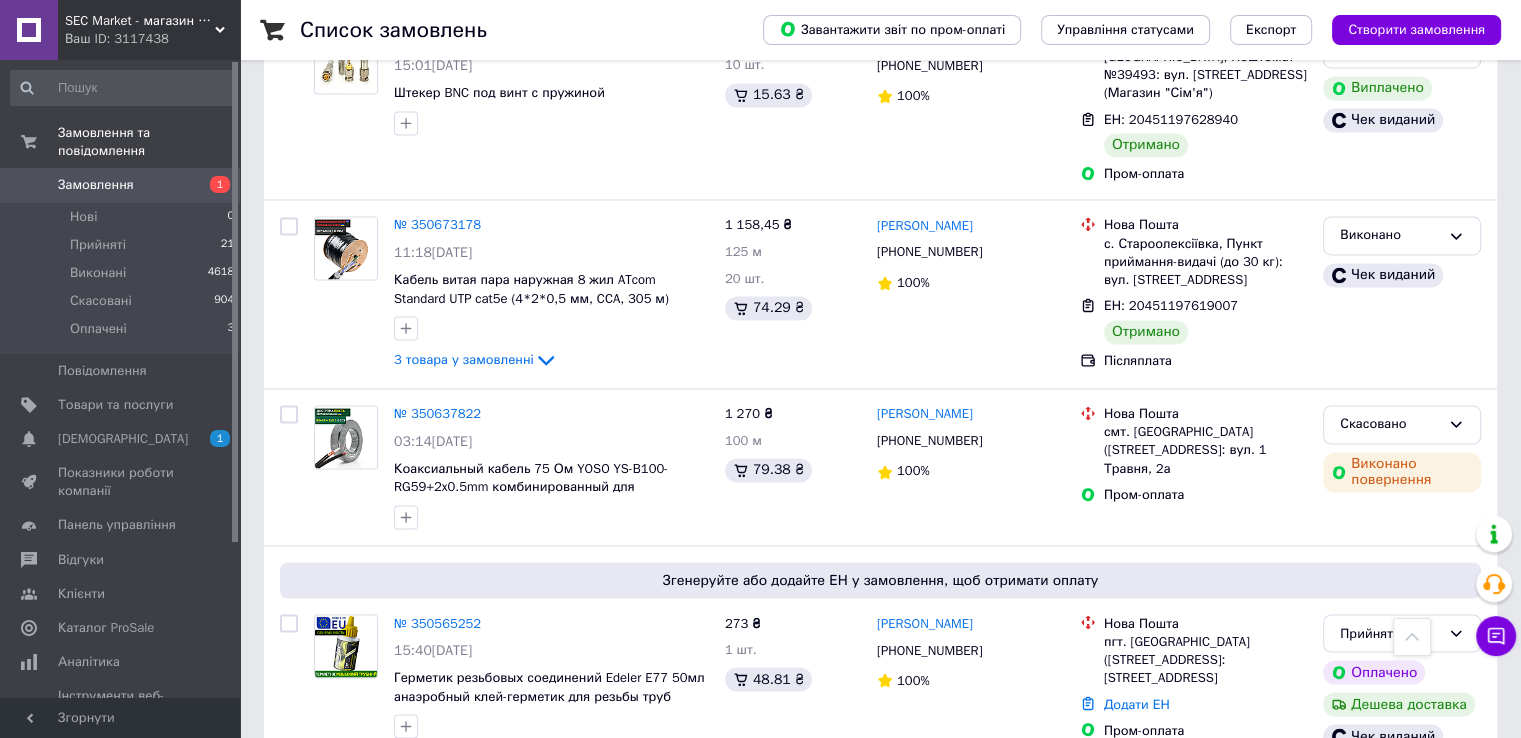 click on "1" at bounding box center (404, 809) 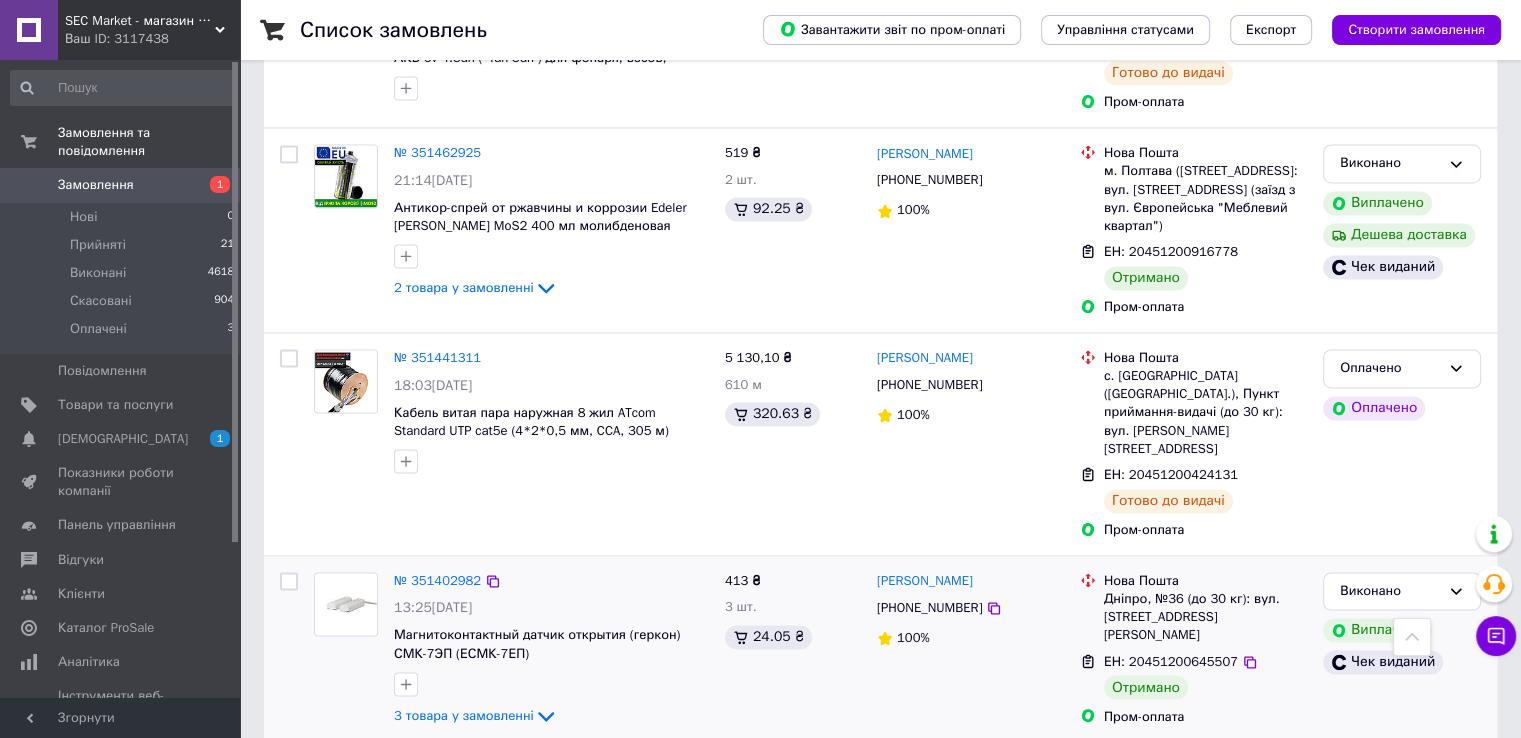scroll, scrollTop: 3185, scrollLeft: 0, axis: vertical 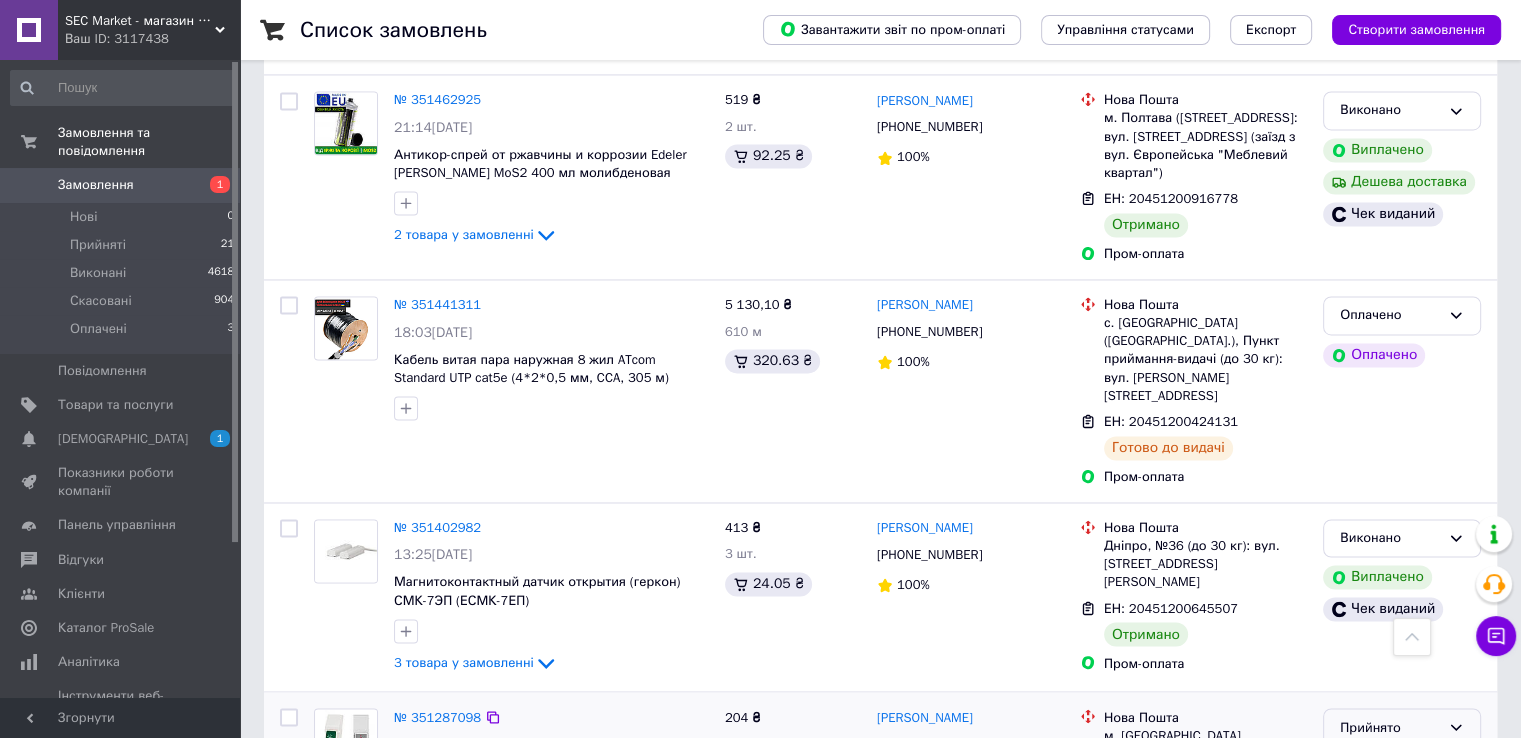 click on "Прийнято" at bounding box center (1390, 727) 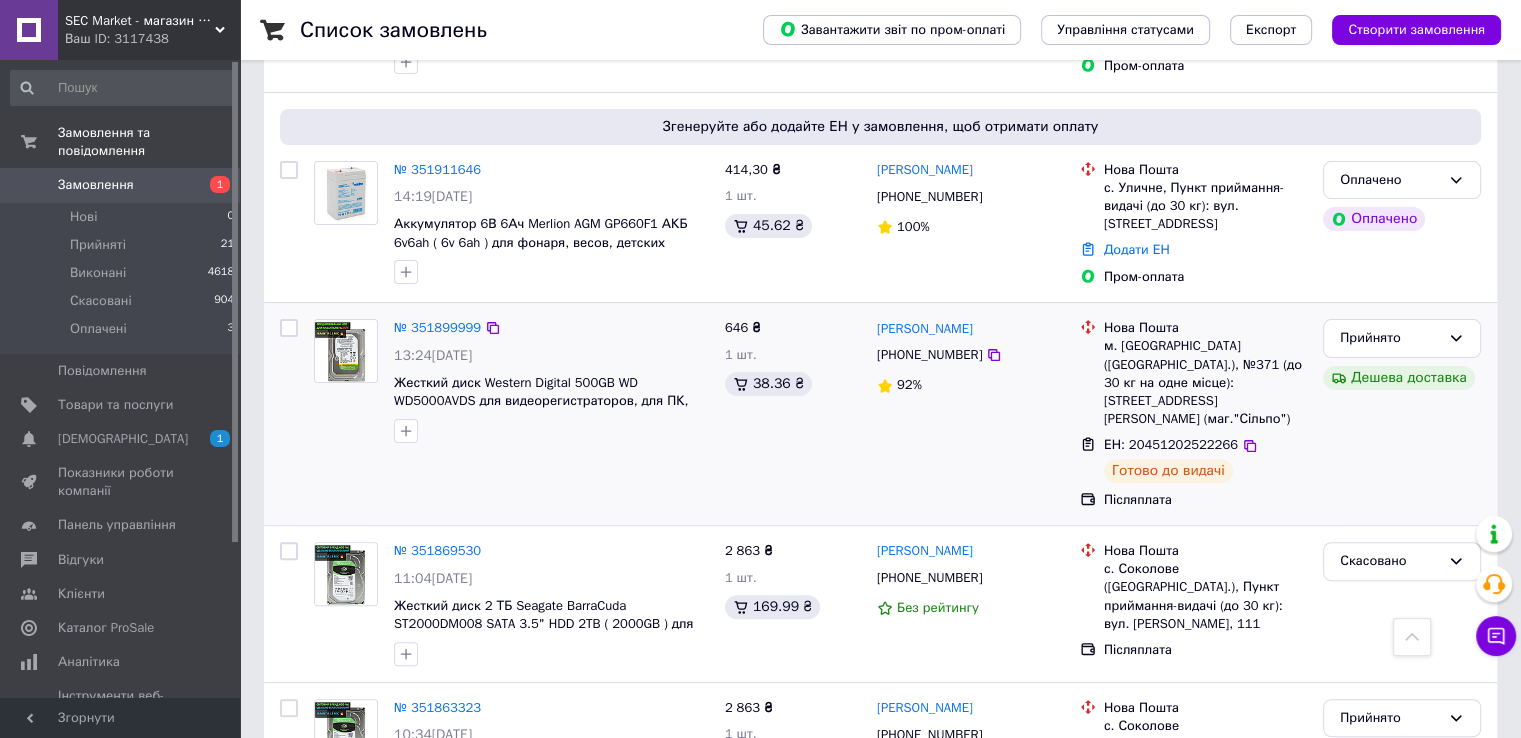 scroll, scrollTop: 485, scrollLeft: 0, axis: vertical 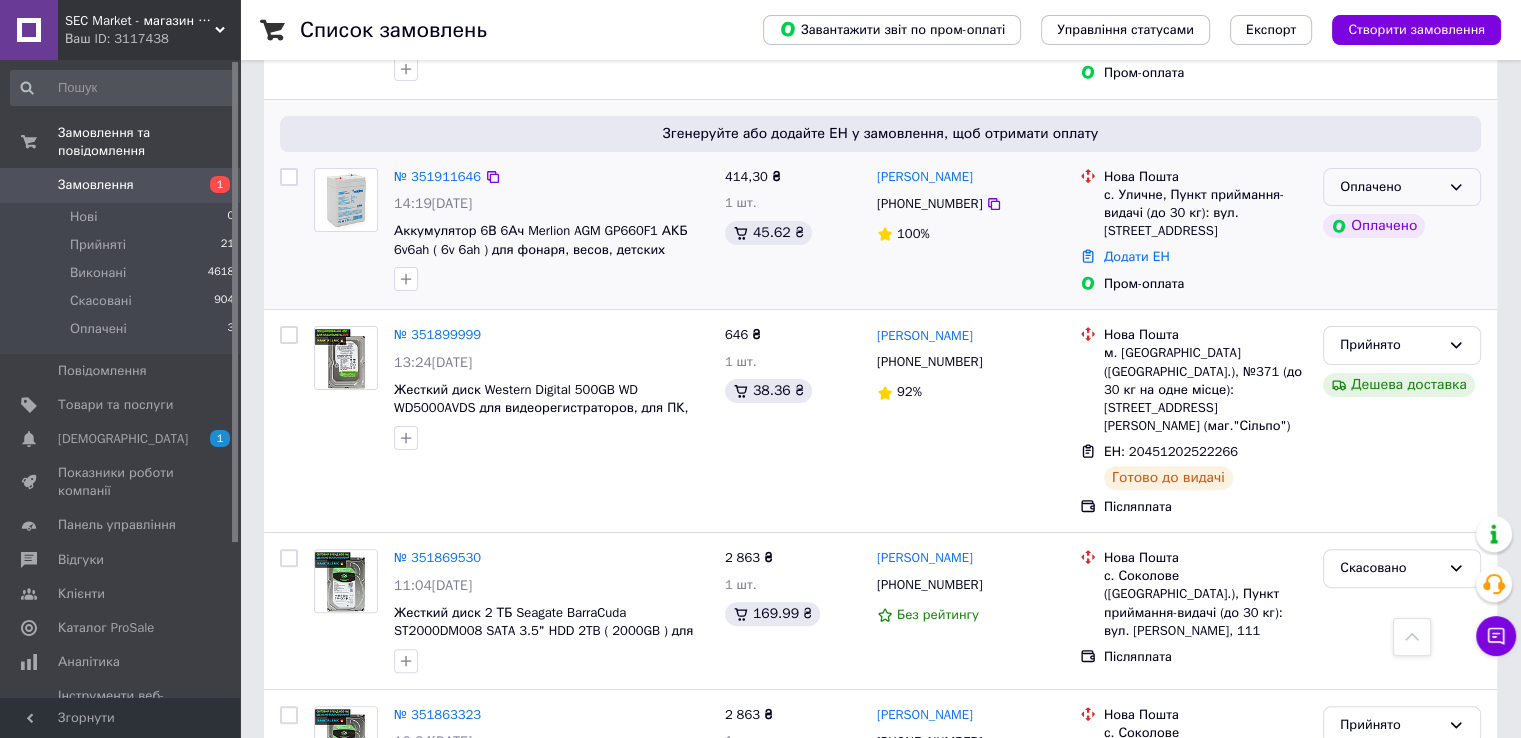 click on "Оплачено" at bounding box center [1390, 187] 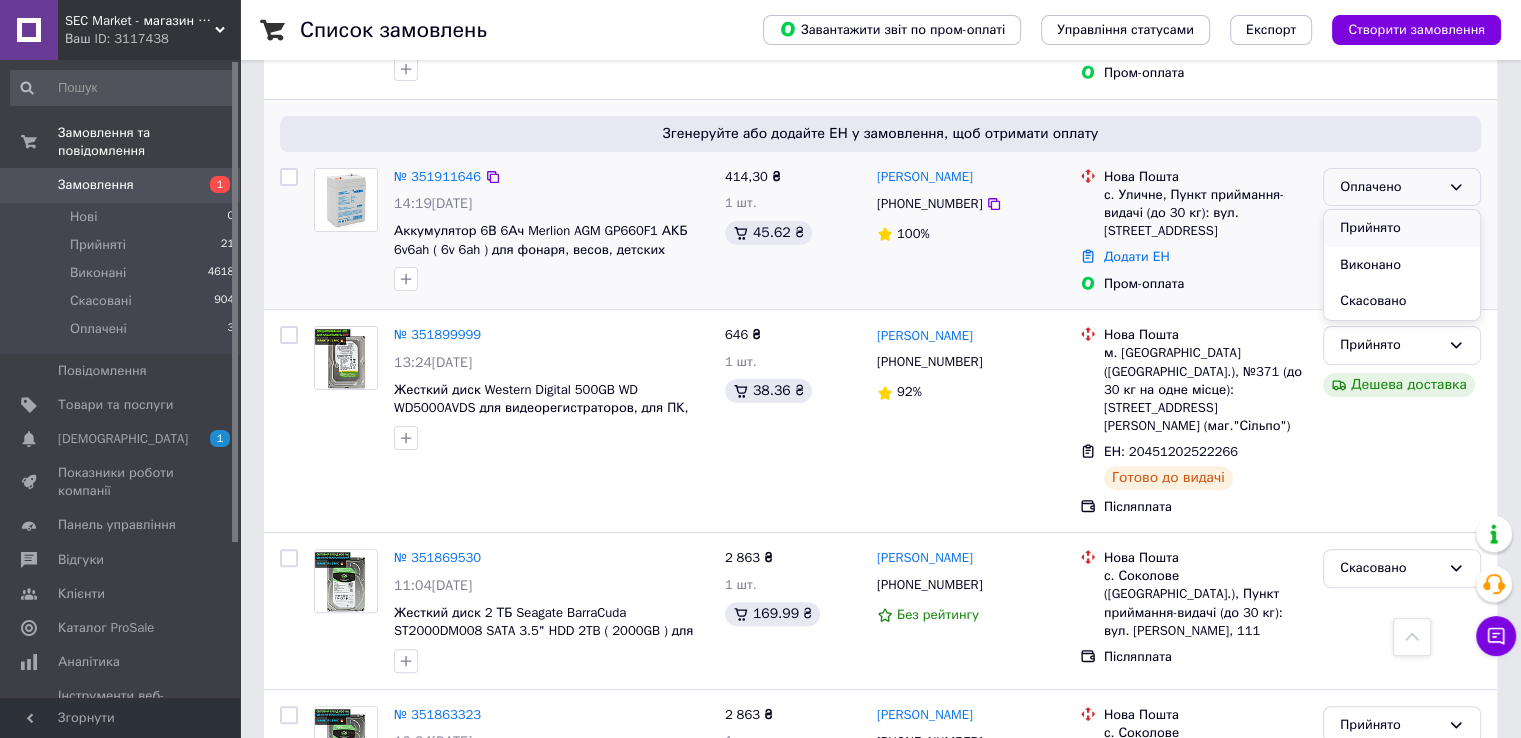 click on "Прийнято" at bounding box center [1402, 228] 